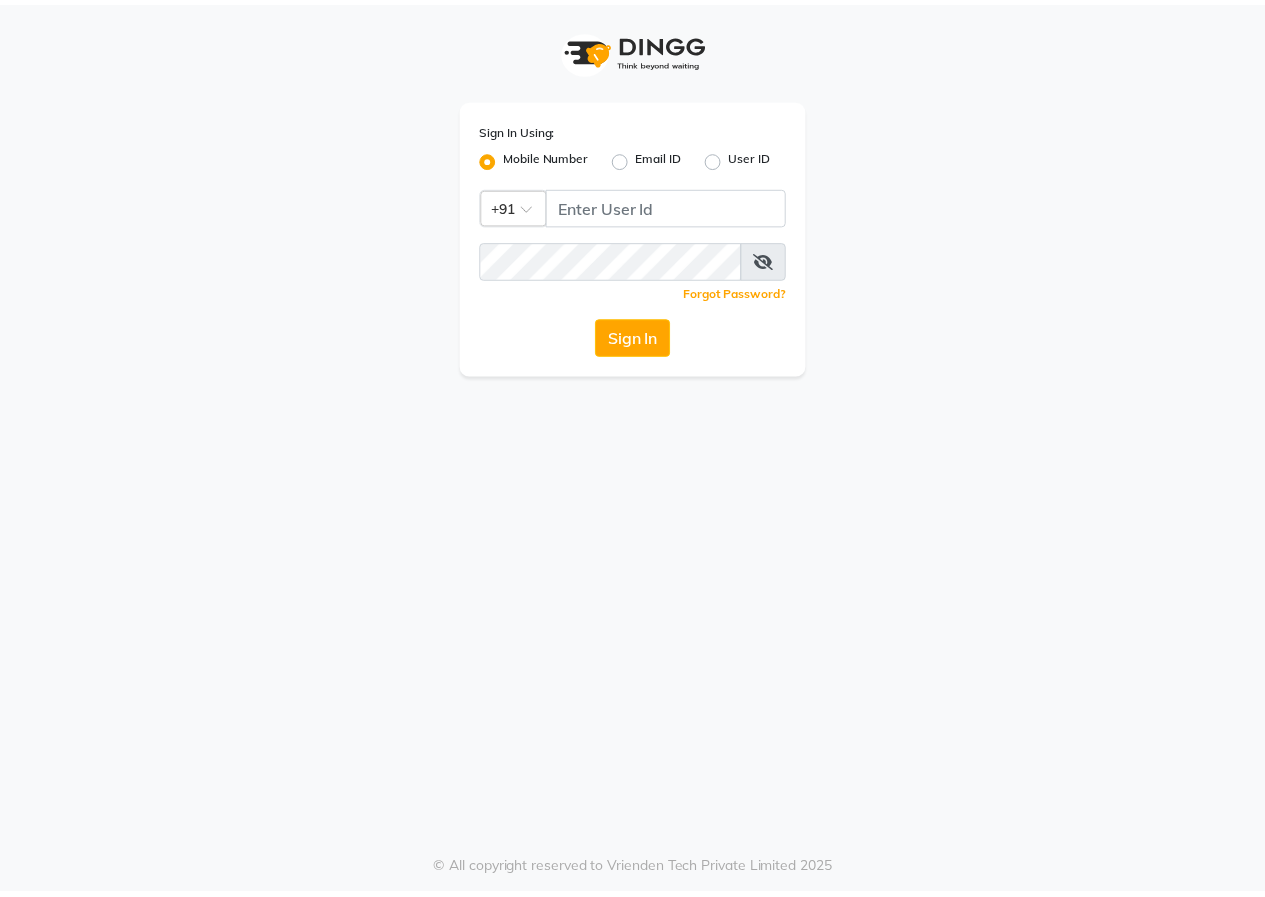 scroll, scrollTop: 0, scrollLeft: 0, axis: both 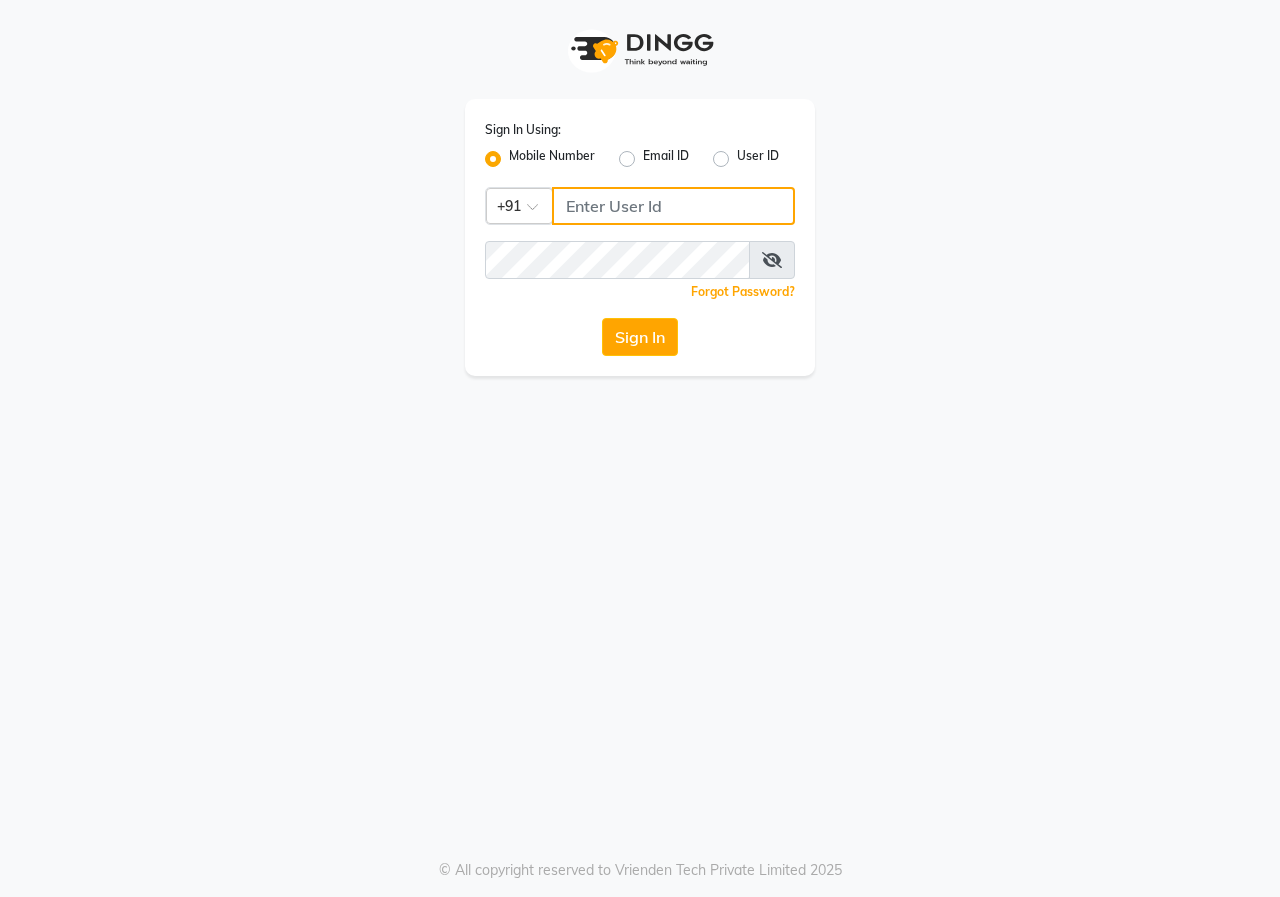 click 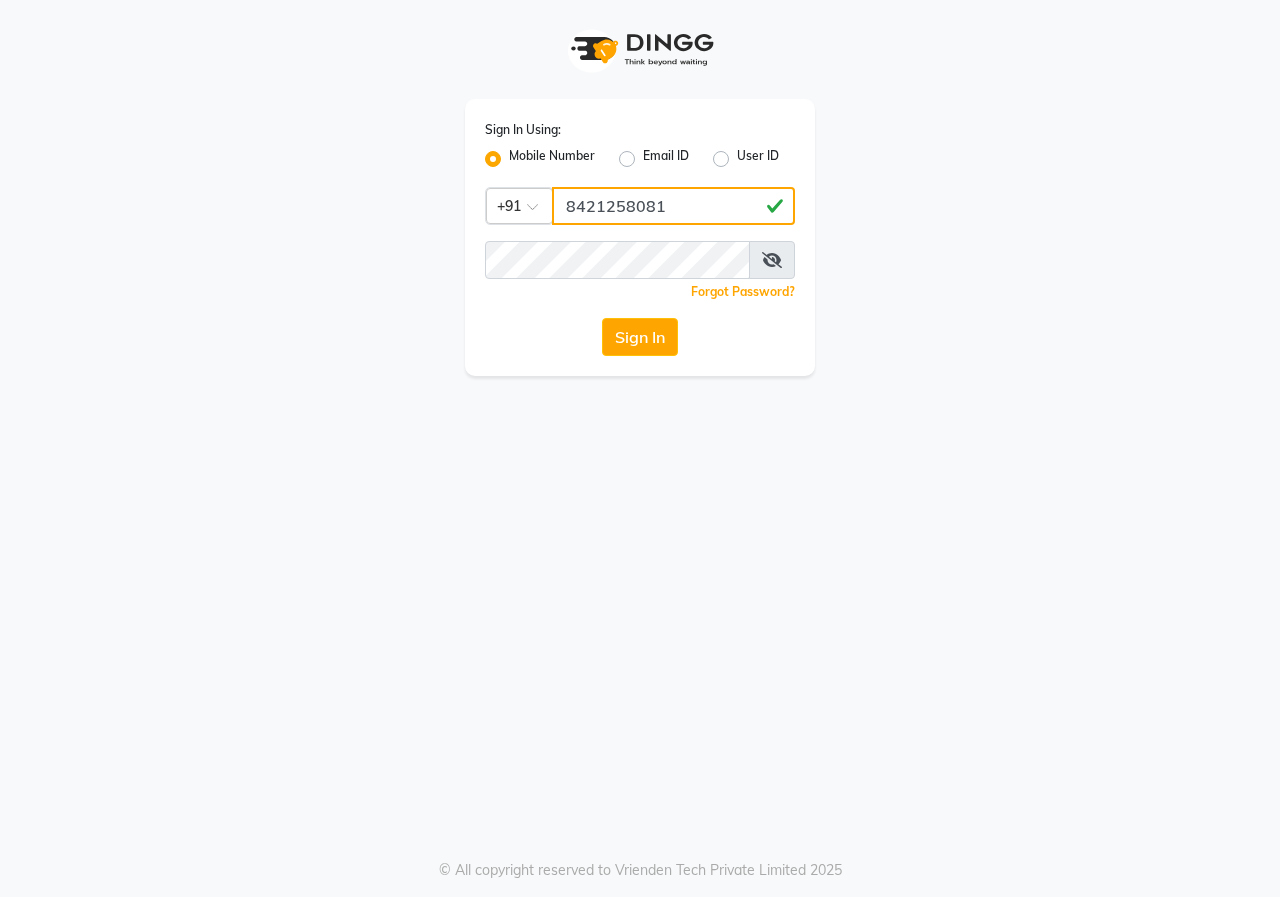 type on "8421258081" 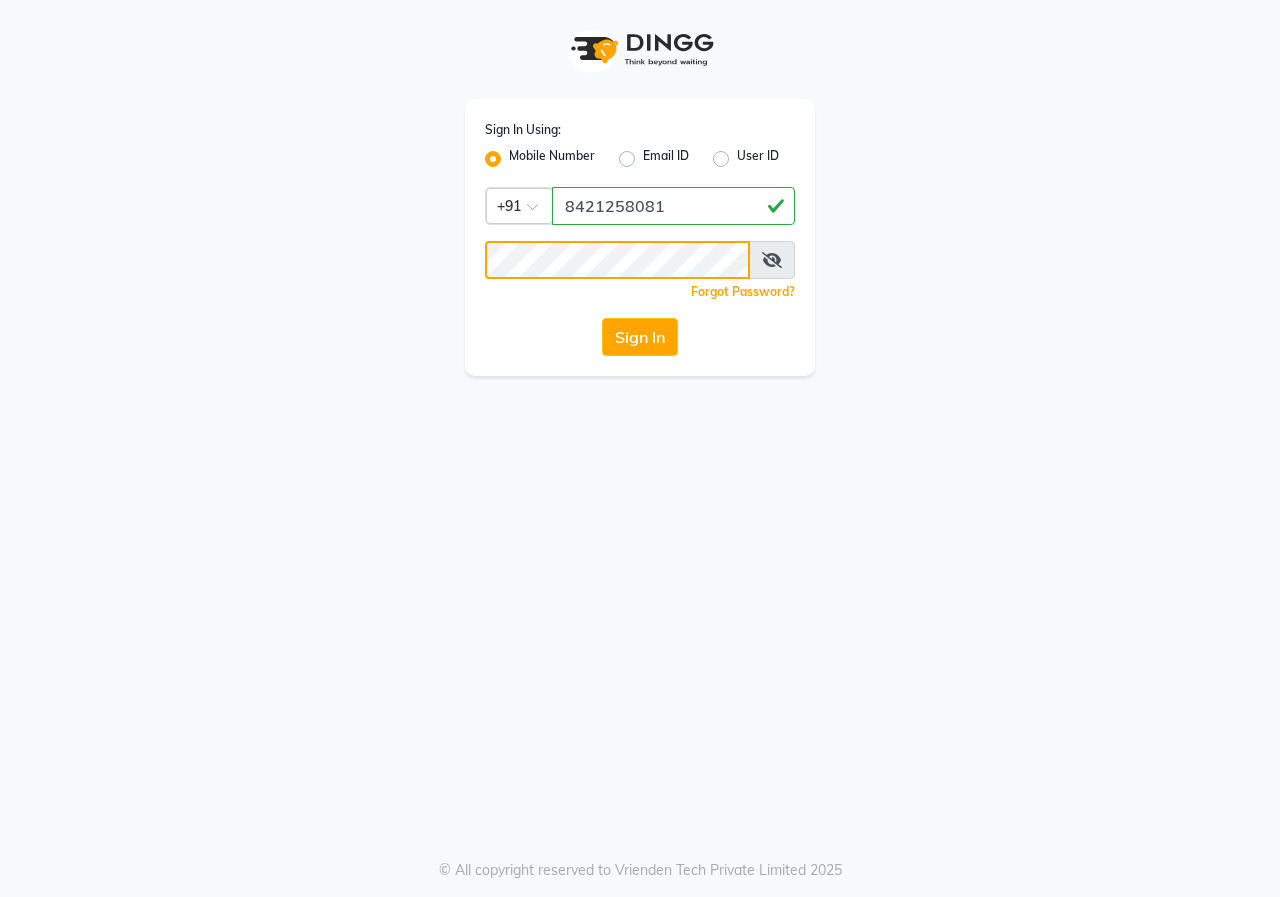 click on "Sign In" 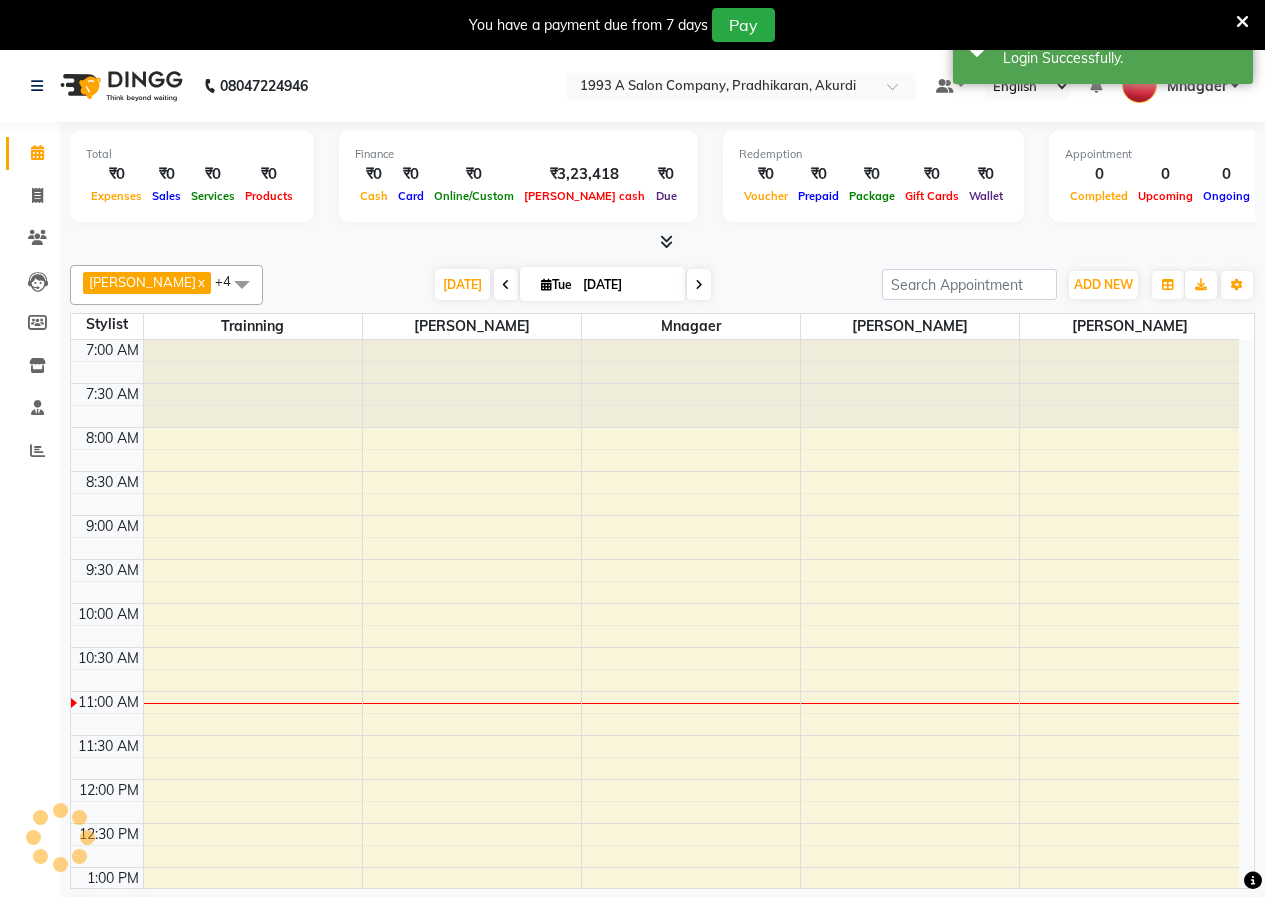 scroll, scrollTop: 0, scrollLeft: 0, axis: both 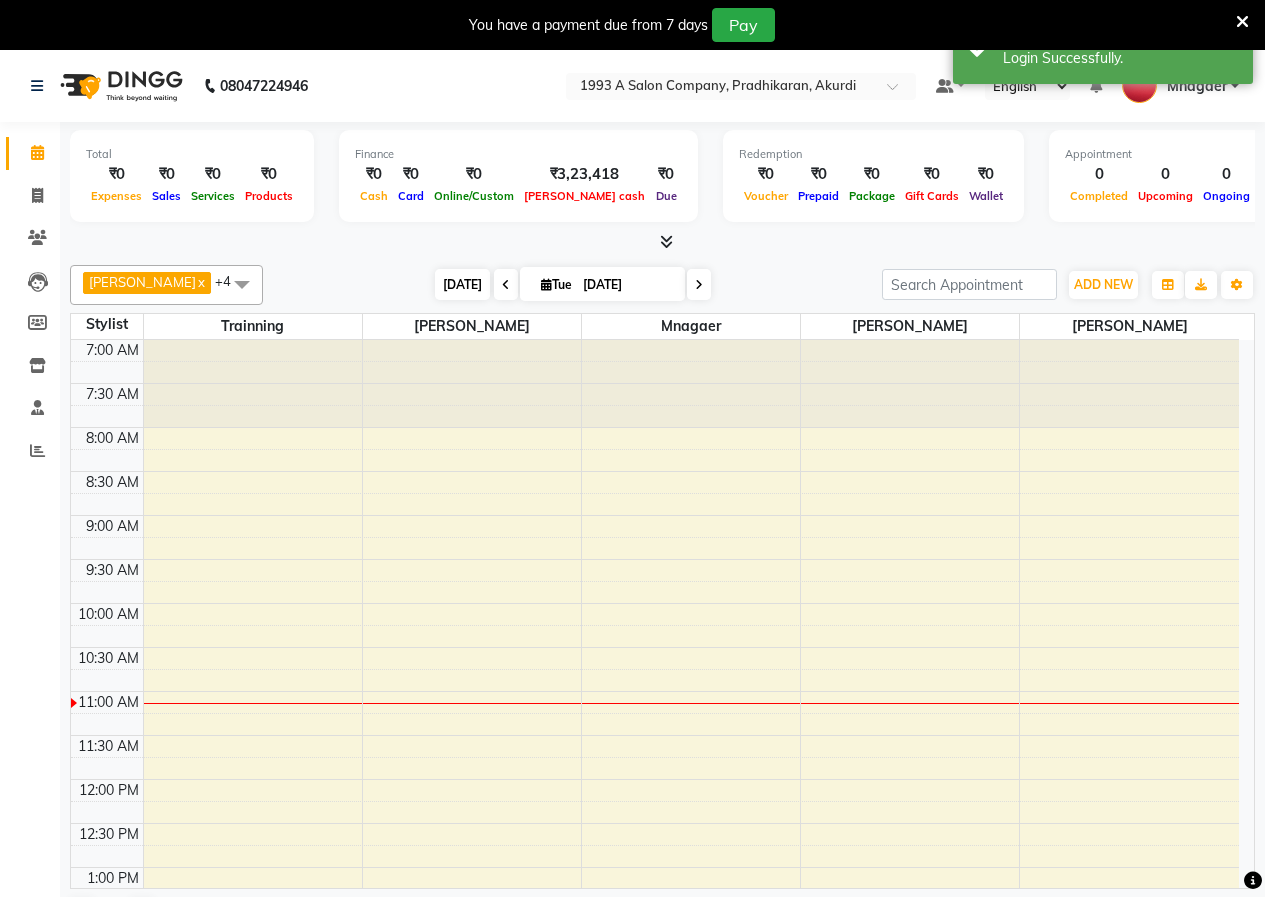 click on "[DATE]" at bounding box center (462, 284) 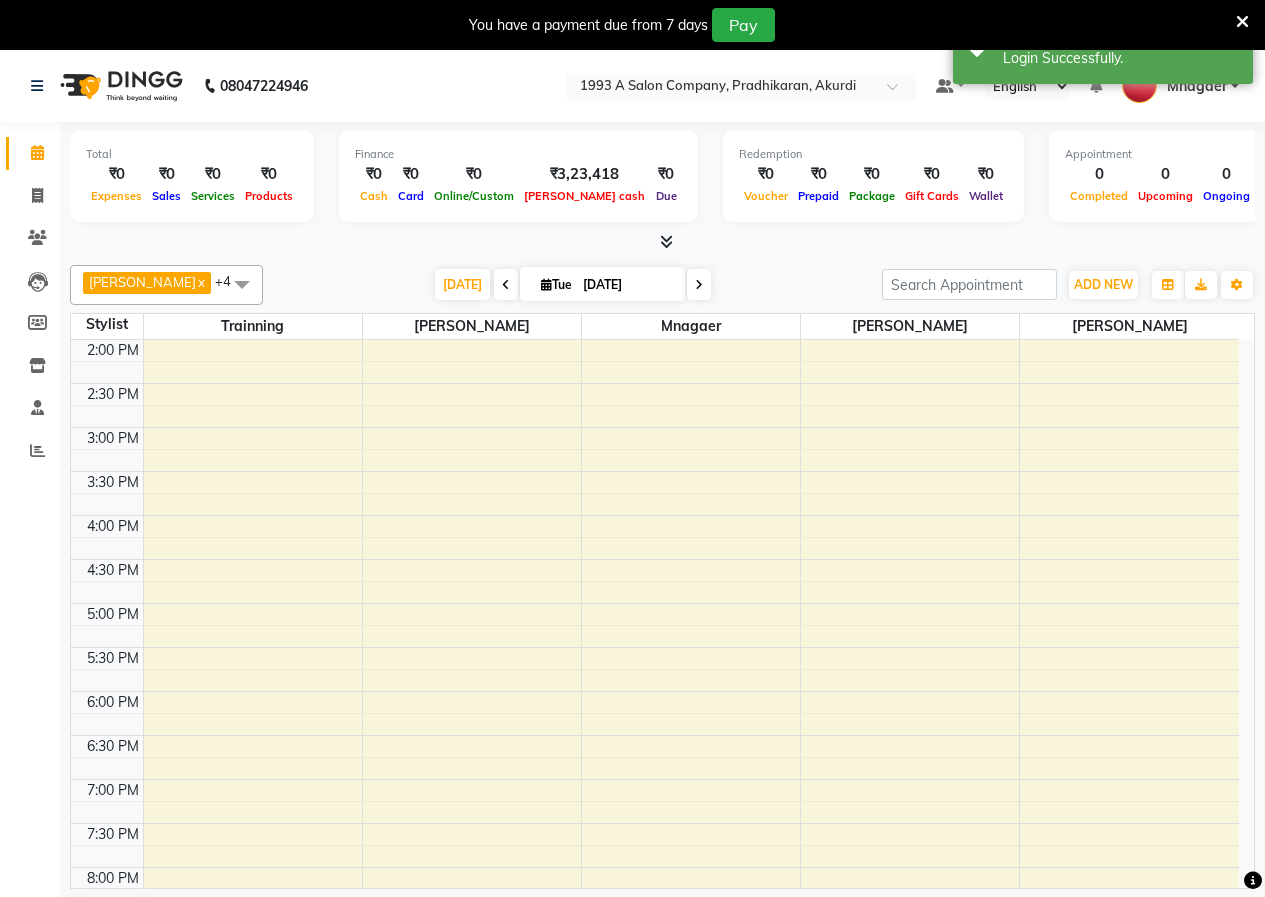 scroll, scrollTop: 771, scrollLeft: 0, axis: vertical 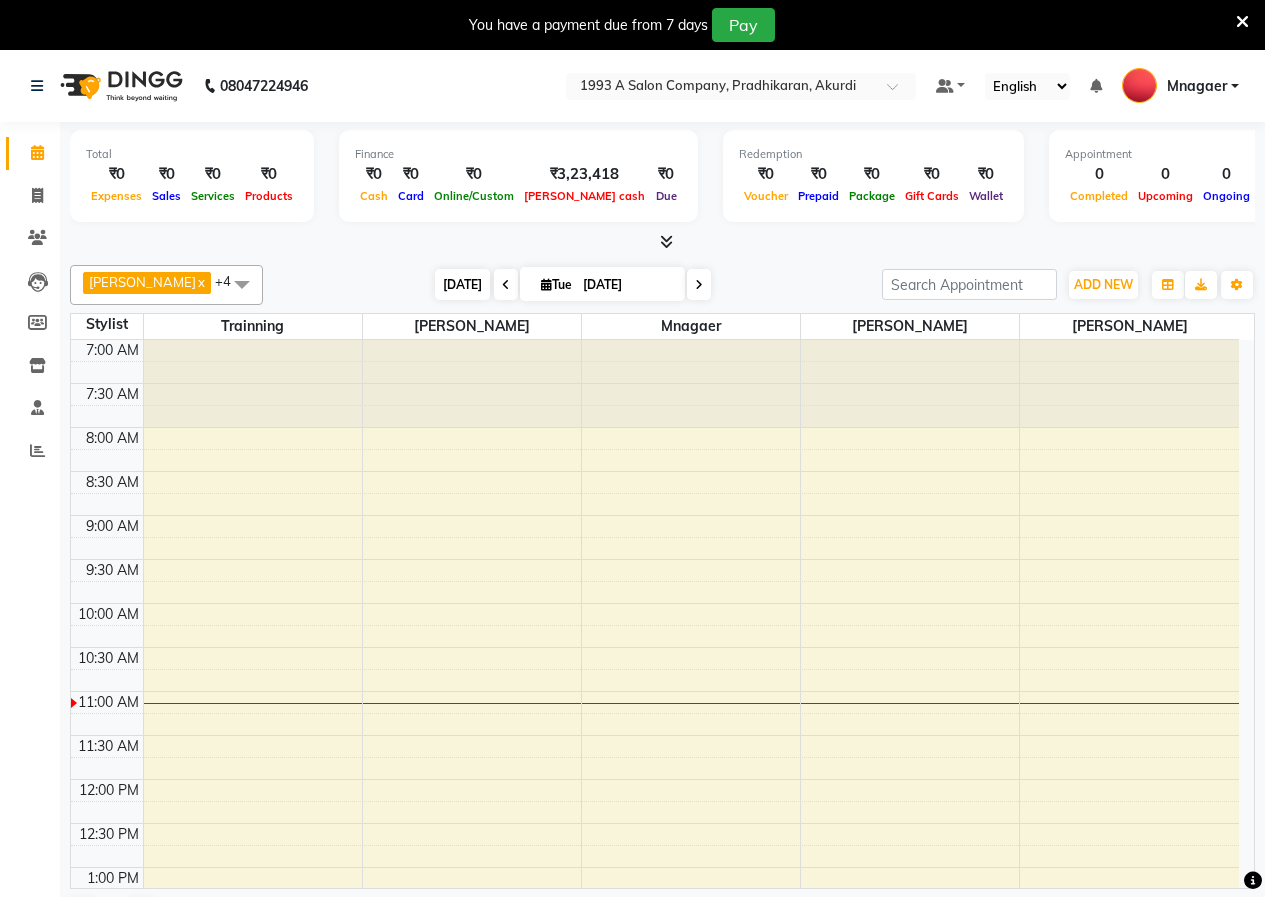 click on "[DATE]" at bounding box center (462, 284) 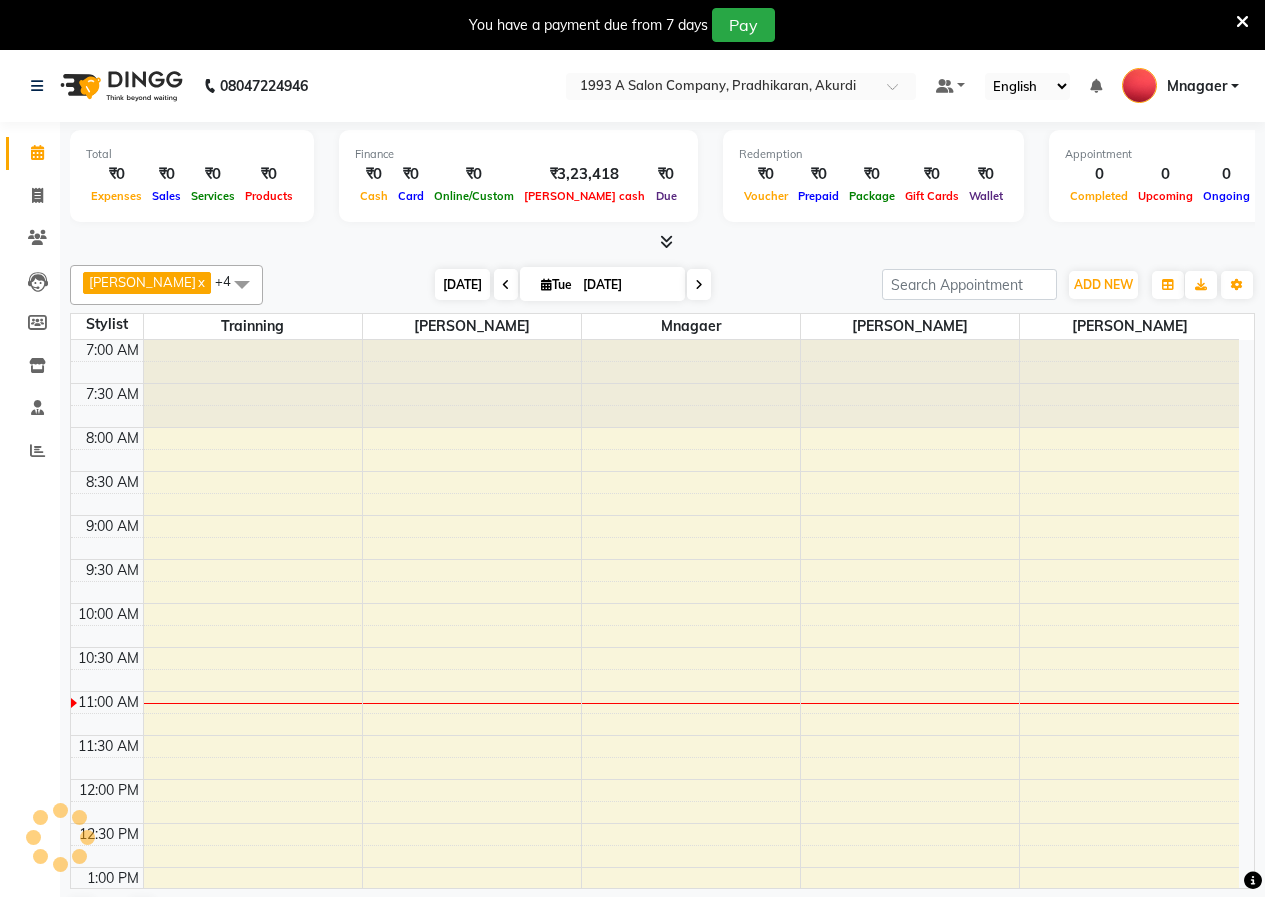 scroll, scrollTop: 353, scrollLeft: 0, axis: vertical 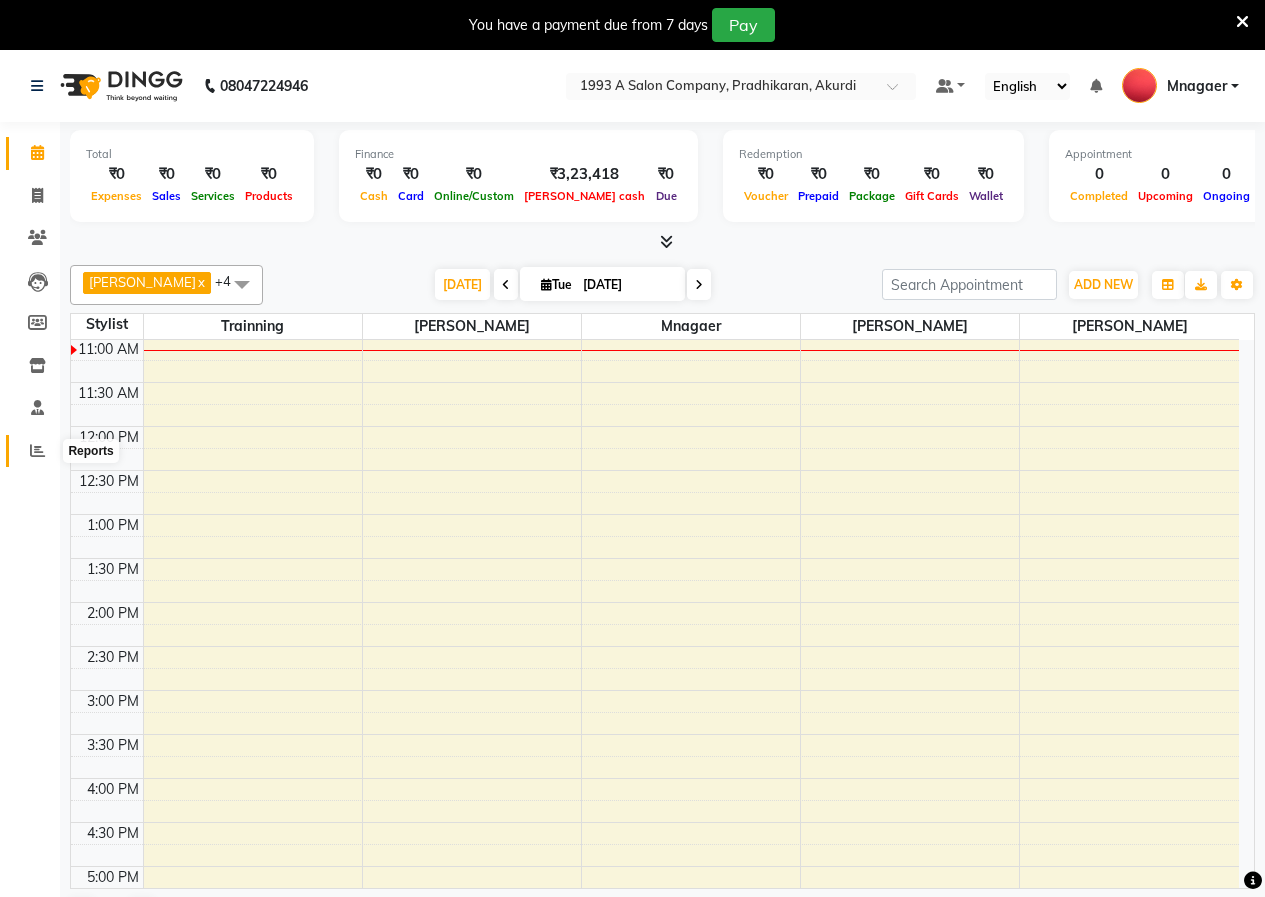 click 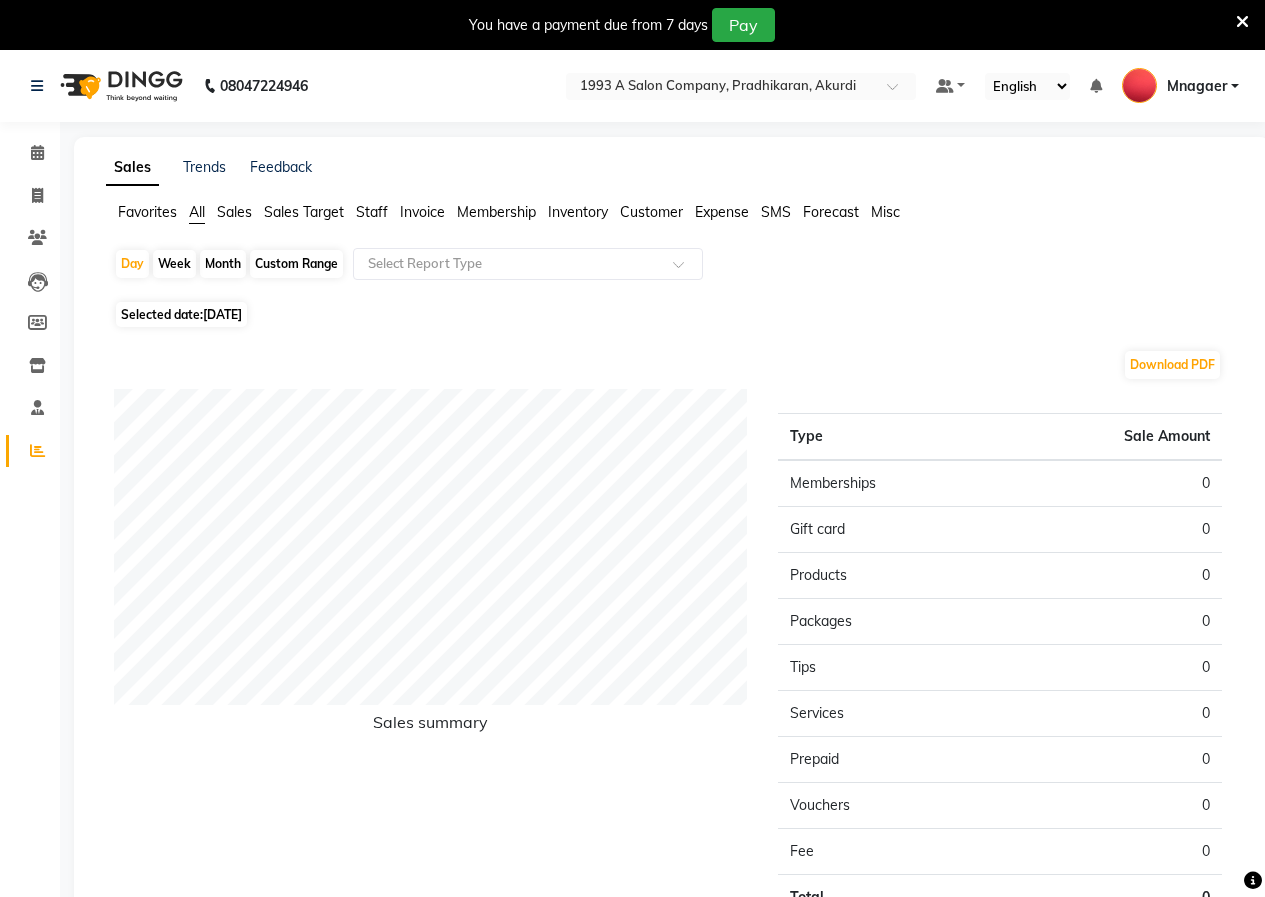 click on "Month" 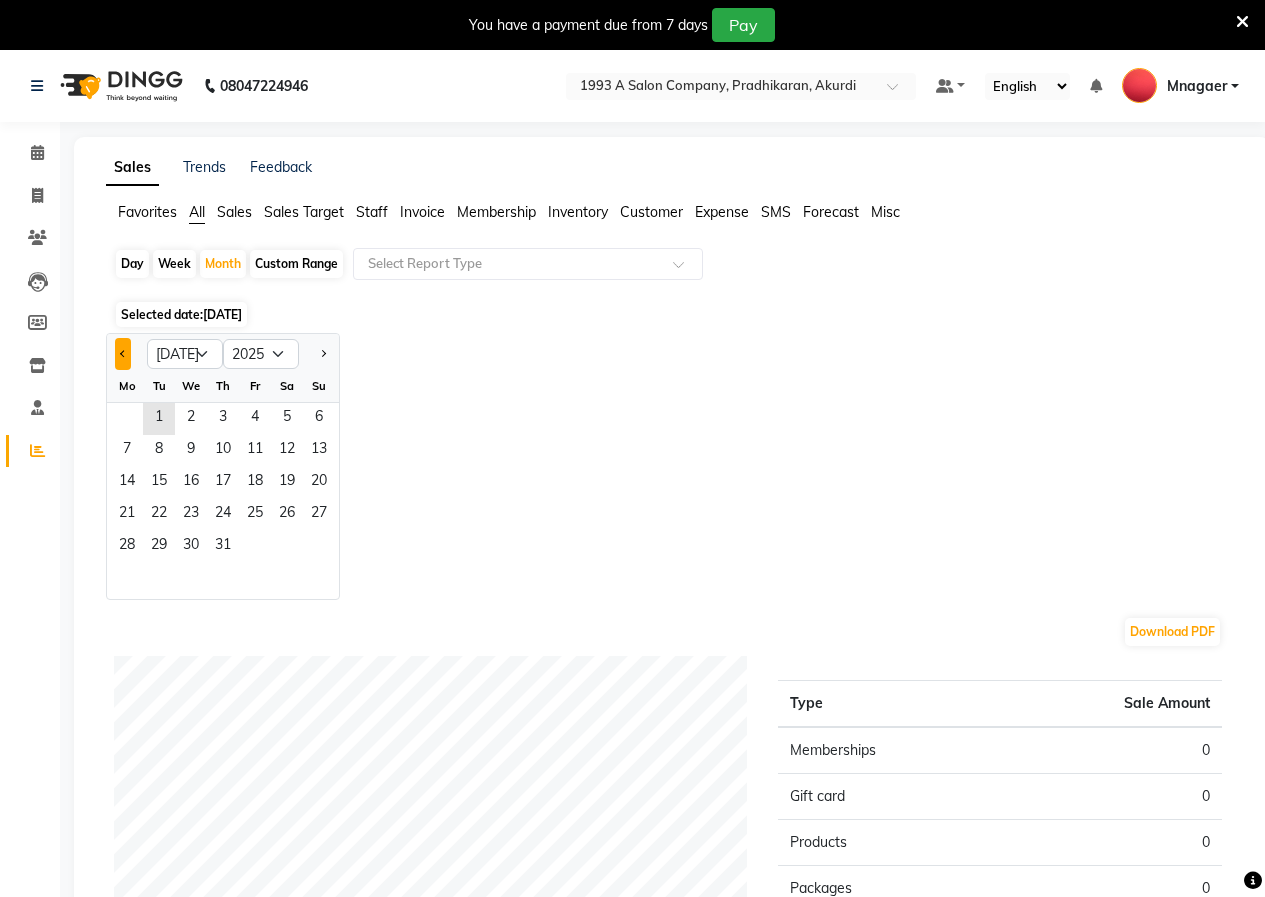 click 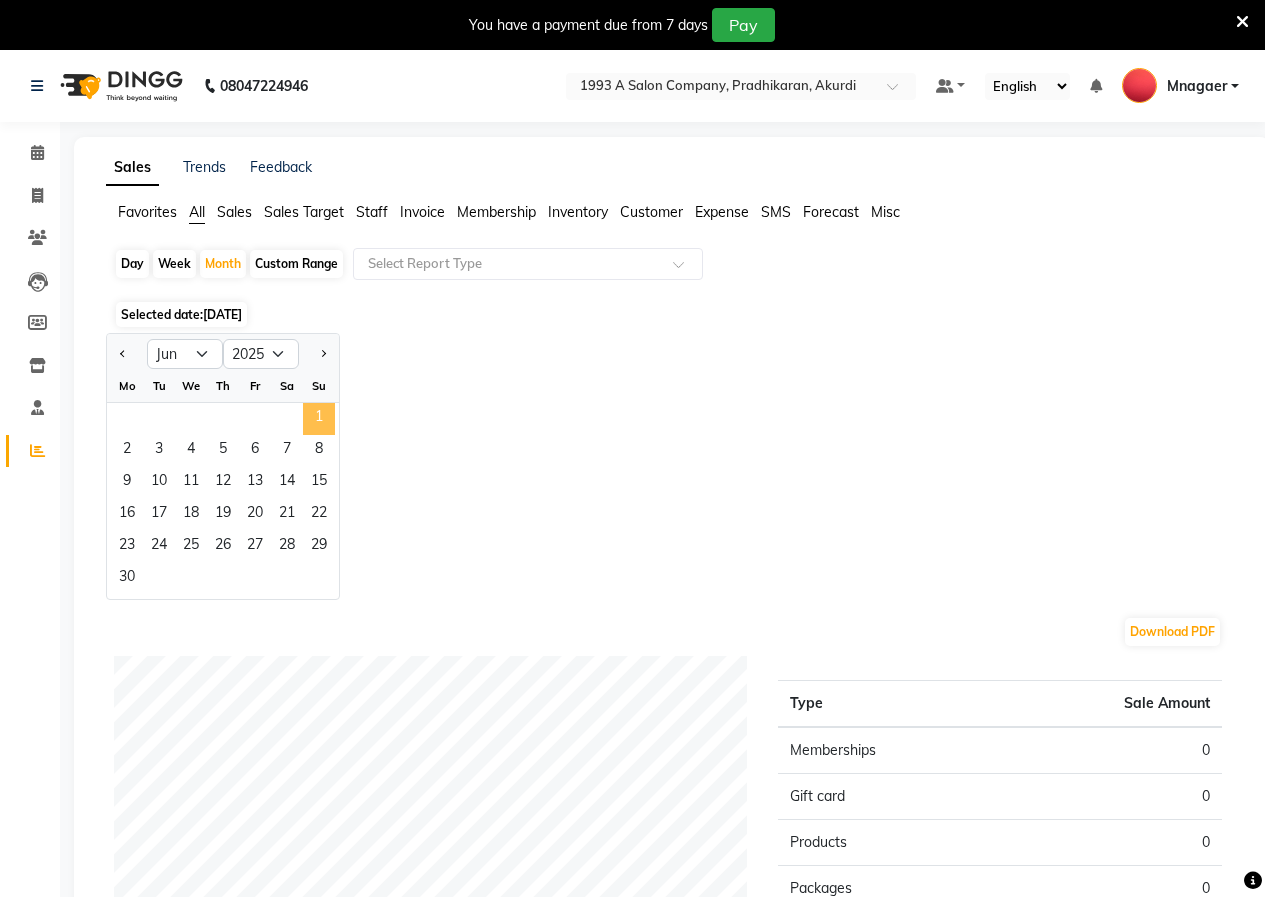 click on "1" 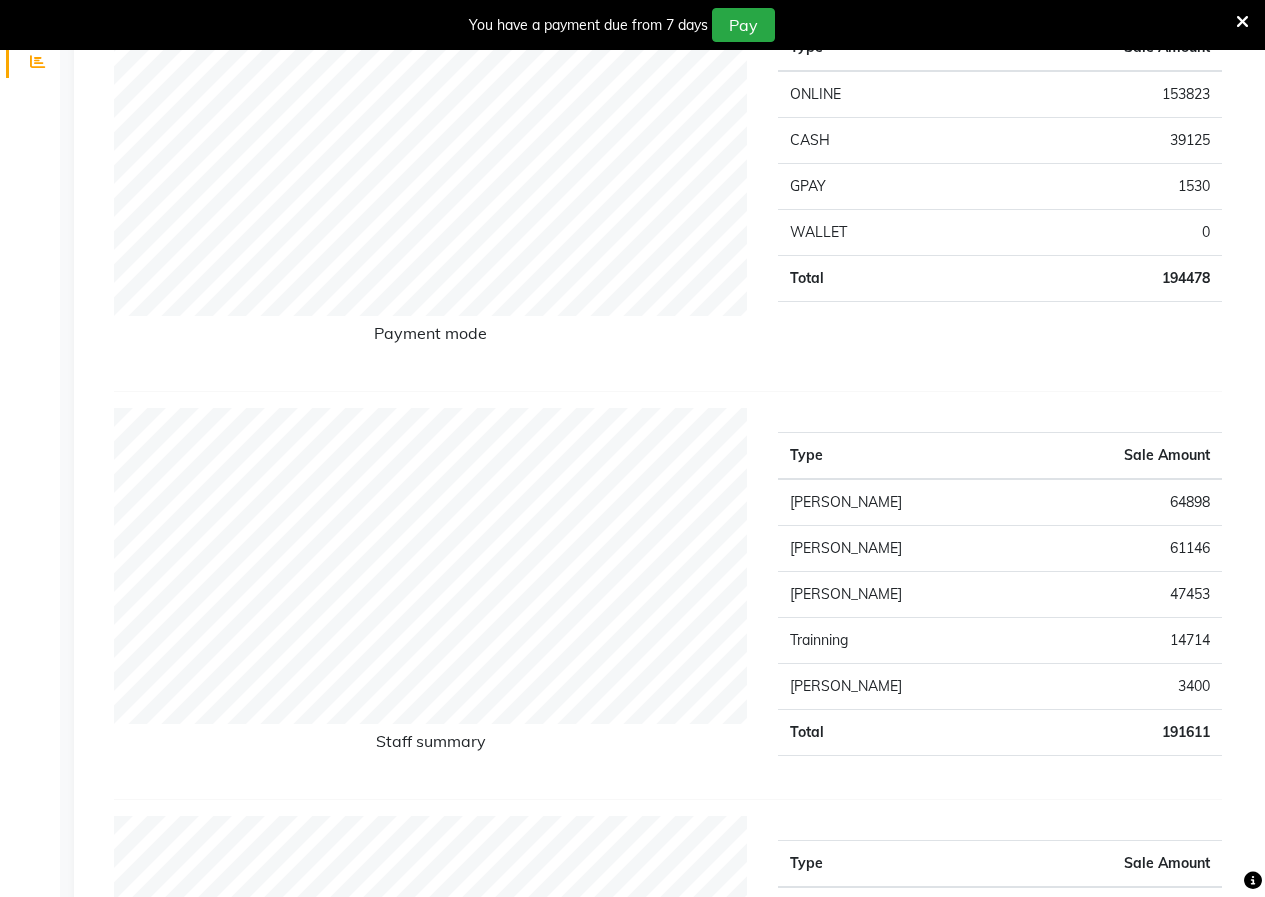scroll, scrollTop: 400, scrollLeft: 0, axis: vertical 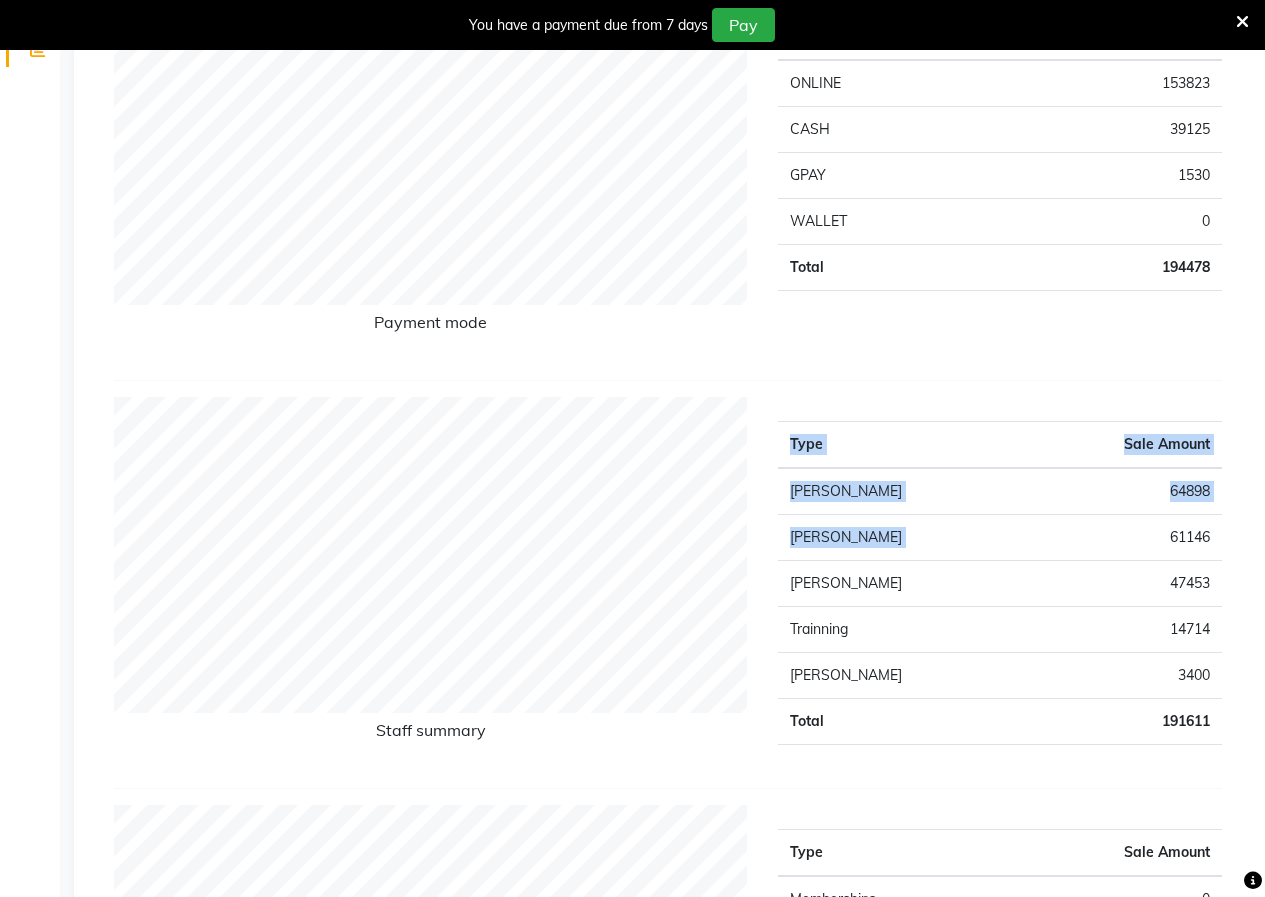 drag, startPoint x: 1163, startPoint y: 543, endPoint x: 1268, endPoint y: 594, distance: 116.73046 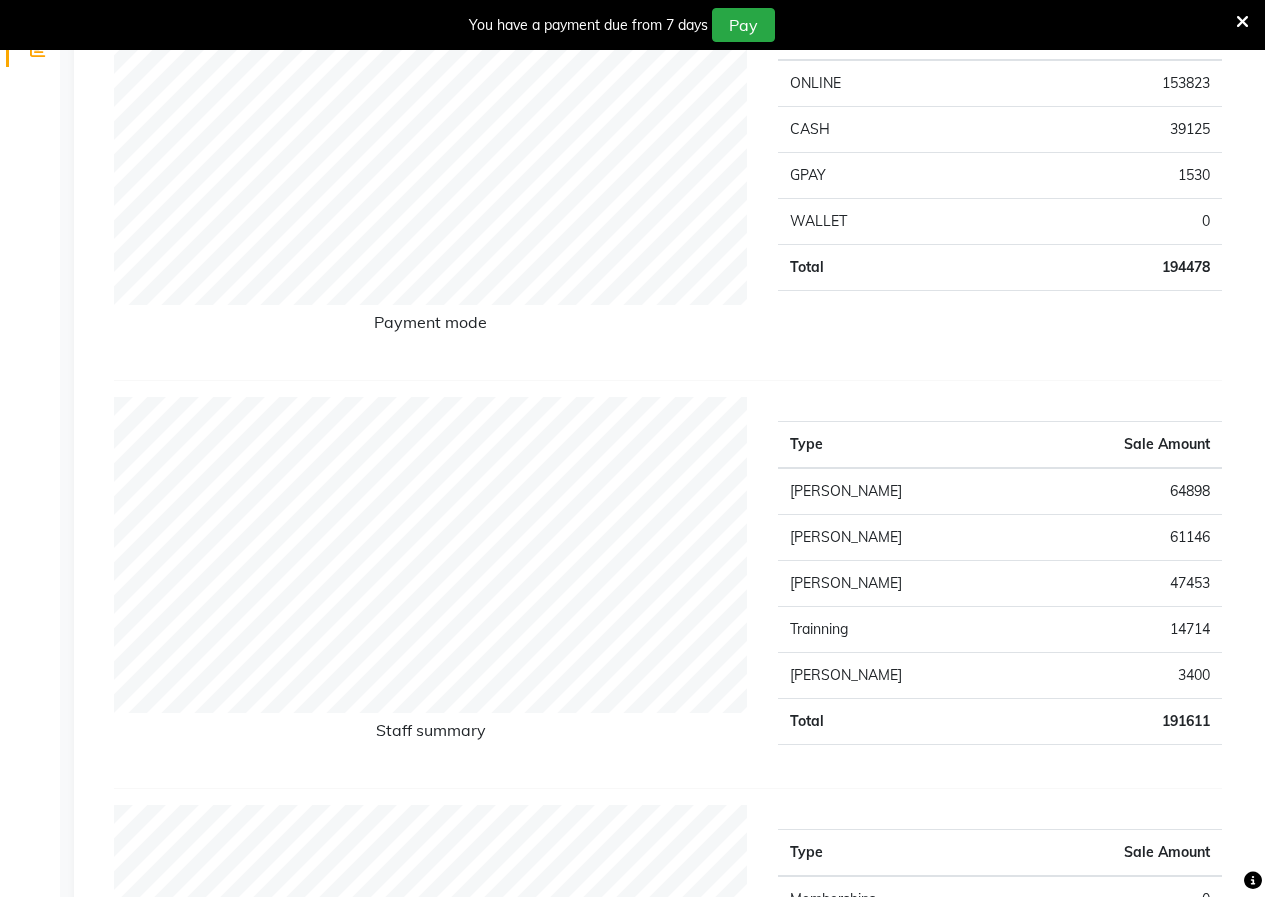 drag, startPoint x: 922, startPoint y: 755, endPoint x: 924, endPoint y: 743, distance: 12.165525 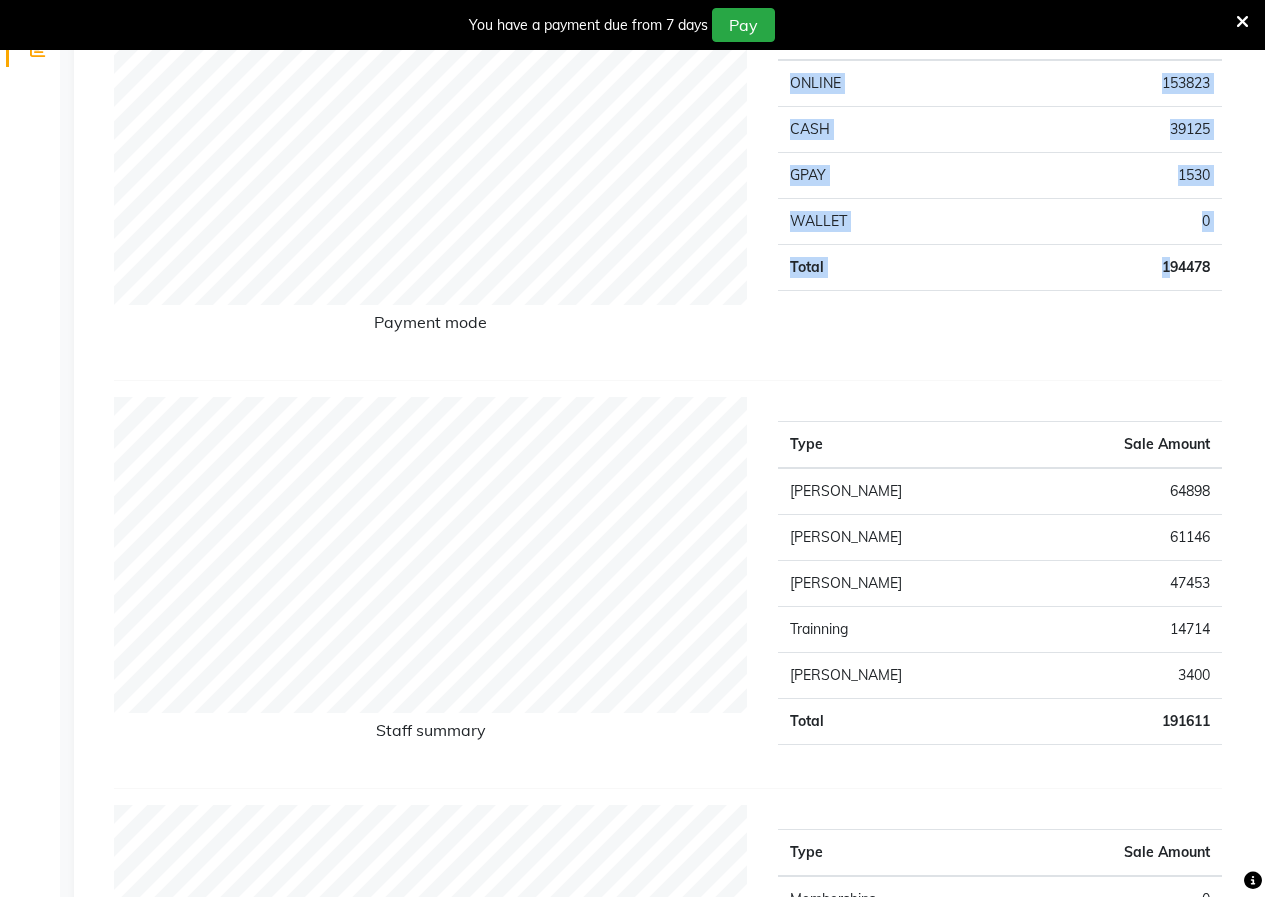drag, startPoint x: 1172, startPoint y: 255, endPoint x: 1279, endPoint y: 273, distance: 108.503456 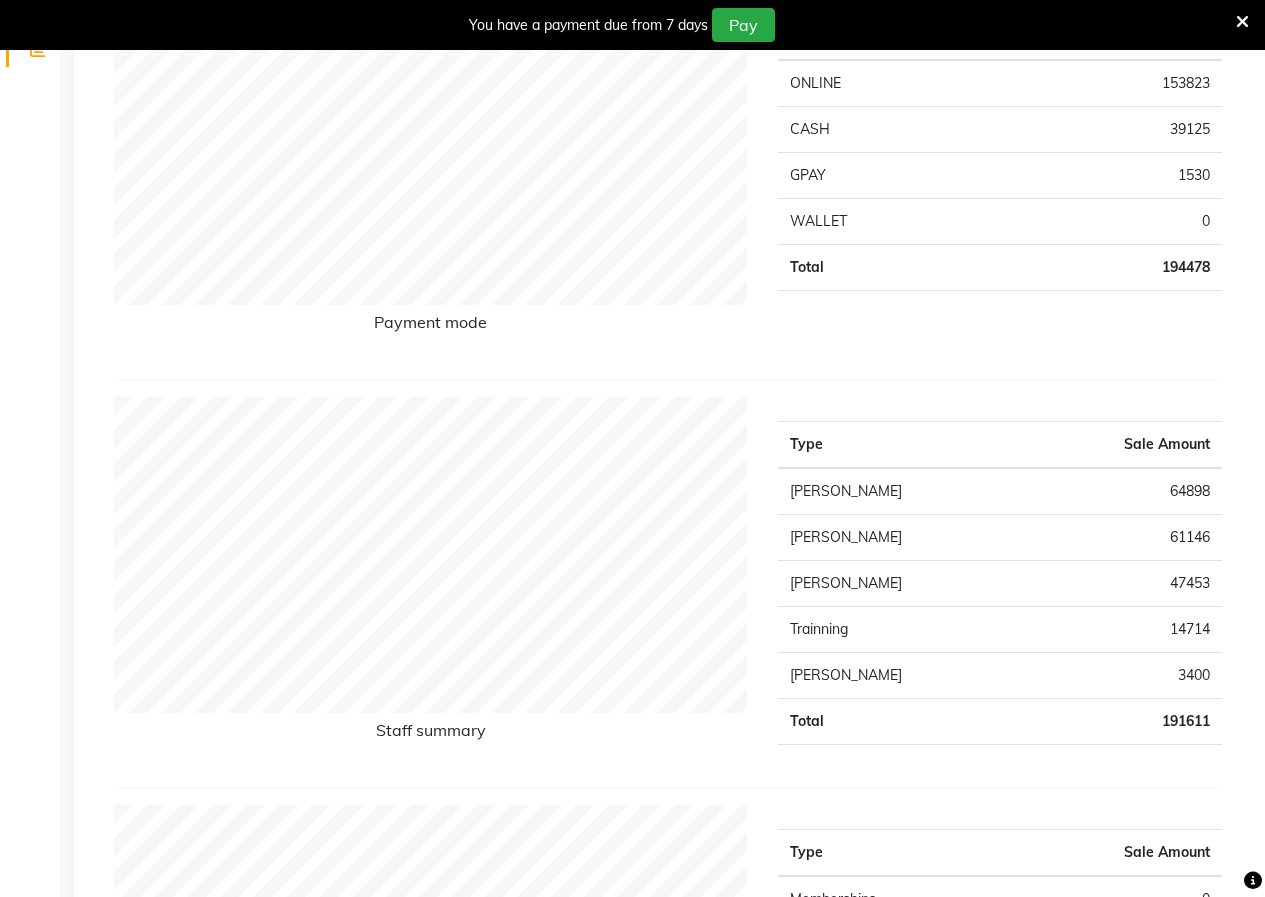 click on "Payment mode Type Sale Amount ONLINE 153823 CASH 39125 GPAY 1530 WALLET 0 Total 194478 Staff summary Type Sale Amount [PERSON_NAME] 64898 [PERSON_NAME] Manchal 61146 [PERSON_NAME] 47453 Trainning 14714 [PERSON_NAME] 3400 Total 191611 Sales summary Type Sale Amount Memberships 0 Tips 0 Prepaid 0 Vouchers 0 Gift card 0 Packages 0 Services 183111 Products 8500 Fee 0 Total 191611 Service by category Type Sale Amount In House Packages - Beauty - New 36700 FACIAL - New 25540 Hair Cut- New 23207 HAIR PROTEIN TREATMENT -New 11950 2g liposoluble flavoured waxing - New 8386 [DEMOGRAPHIC_DATA] grooming packages -New 7600 GLOBAL COLOURING -New 7562 HAIR WASH -New 7454 Wella Premium Hair spa -New 6050 [PERSON_NAME] STYLING - New 5702 Others 42955 Total 183106 Service sales Type Sale Amount In House Packages - [DEMOGRAPHIC_DATA] beauty package 4 19600 In House Packages - [DEMOGRAPHIC_DATA] beauty package 5 14000 Hair Cut - [DEMOGRAPHIC_DATA] 11432 Hair Cut - [DEMOGRAPHIC_DATA] 7975 Hair protein treatment - Nanoplastia - midback length - [DEMOGRAPHIC_DATA] 6000 5950 5700 5600 4640 4600 Others 97608 Total" 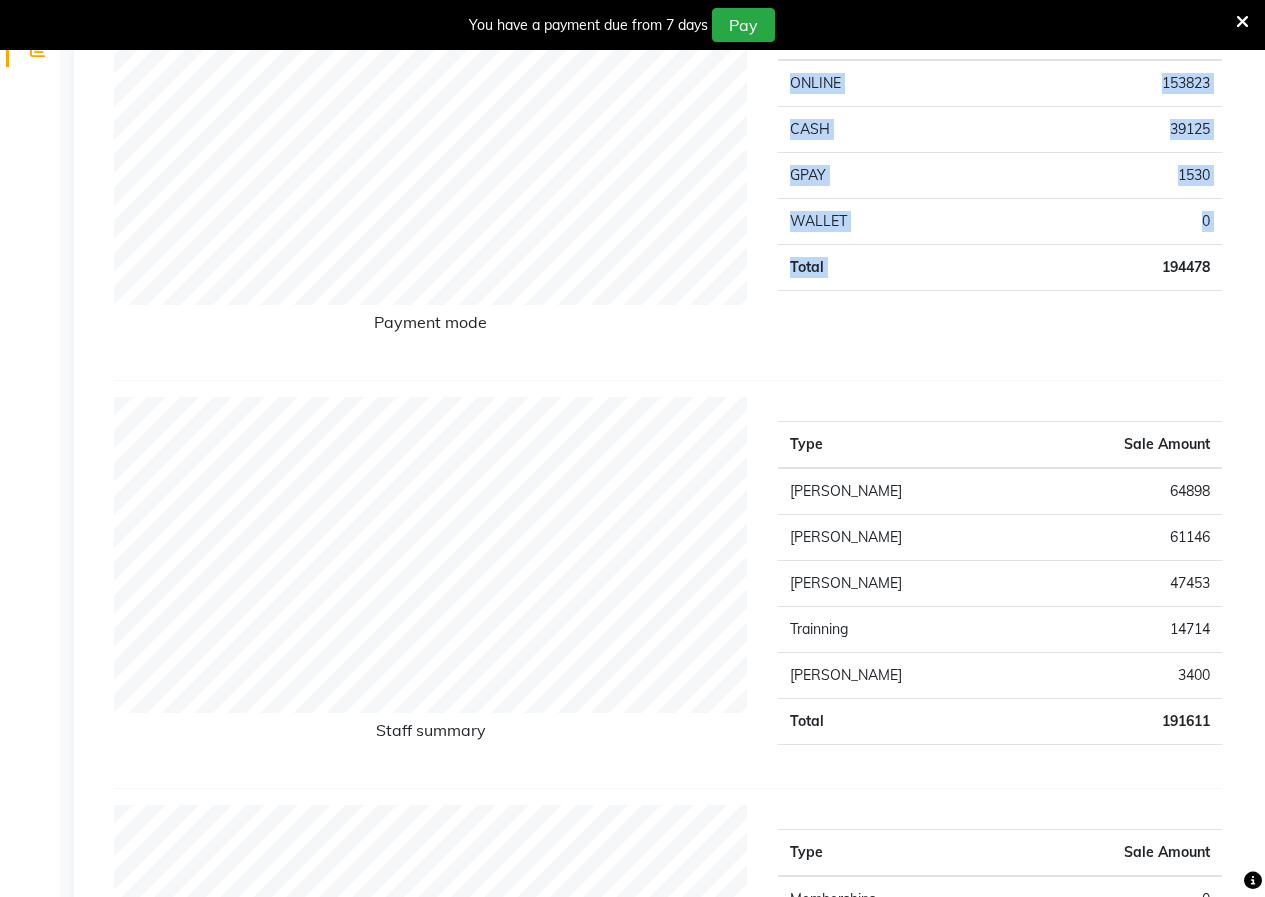 drag, startPoint x: 1156, startPoint y: 257, endPoint x: 1247, endPoint y: 269, distance: 91.787796 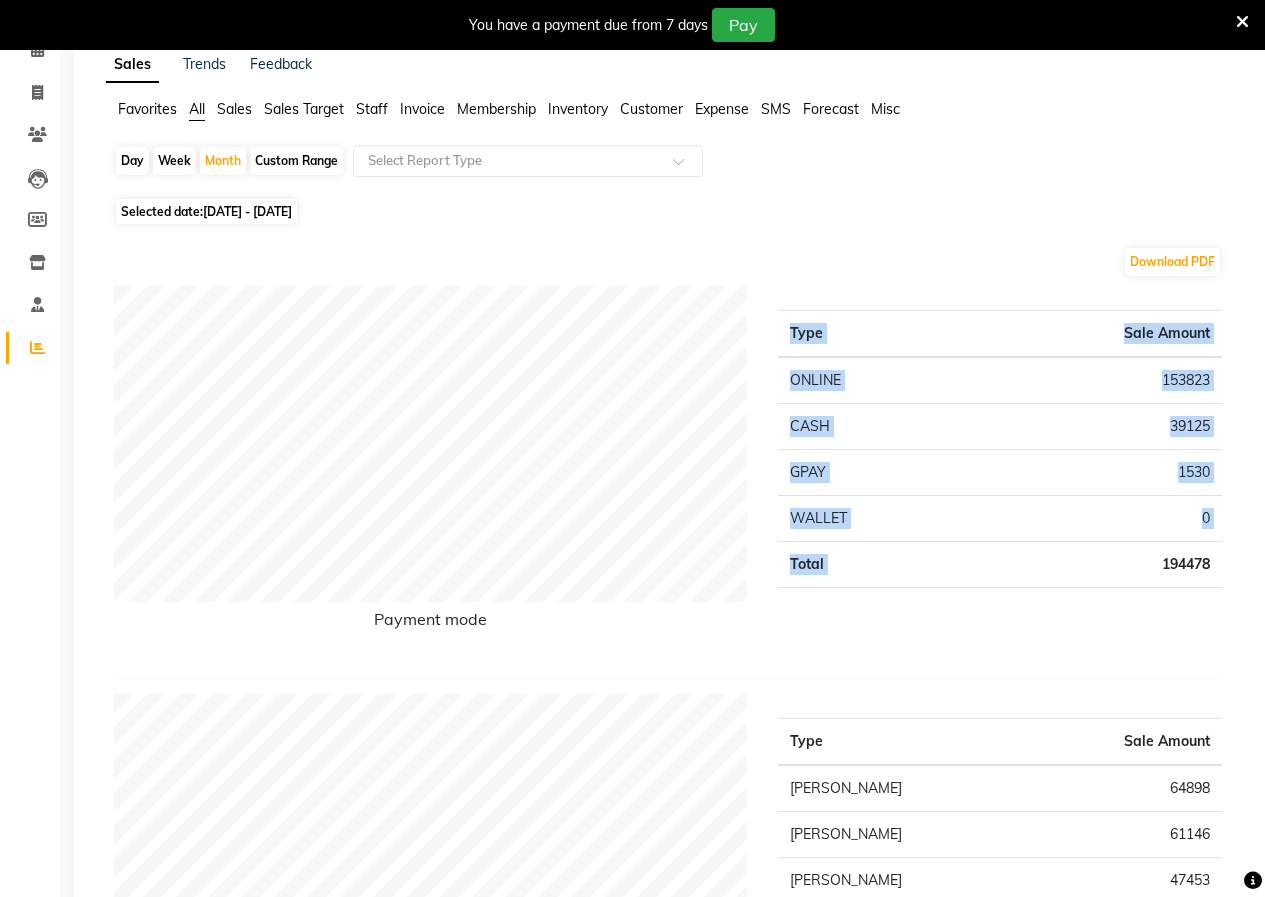 scroll, scrollTop: 100, scrollLeft: 0, axis: vertical 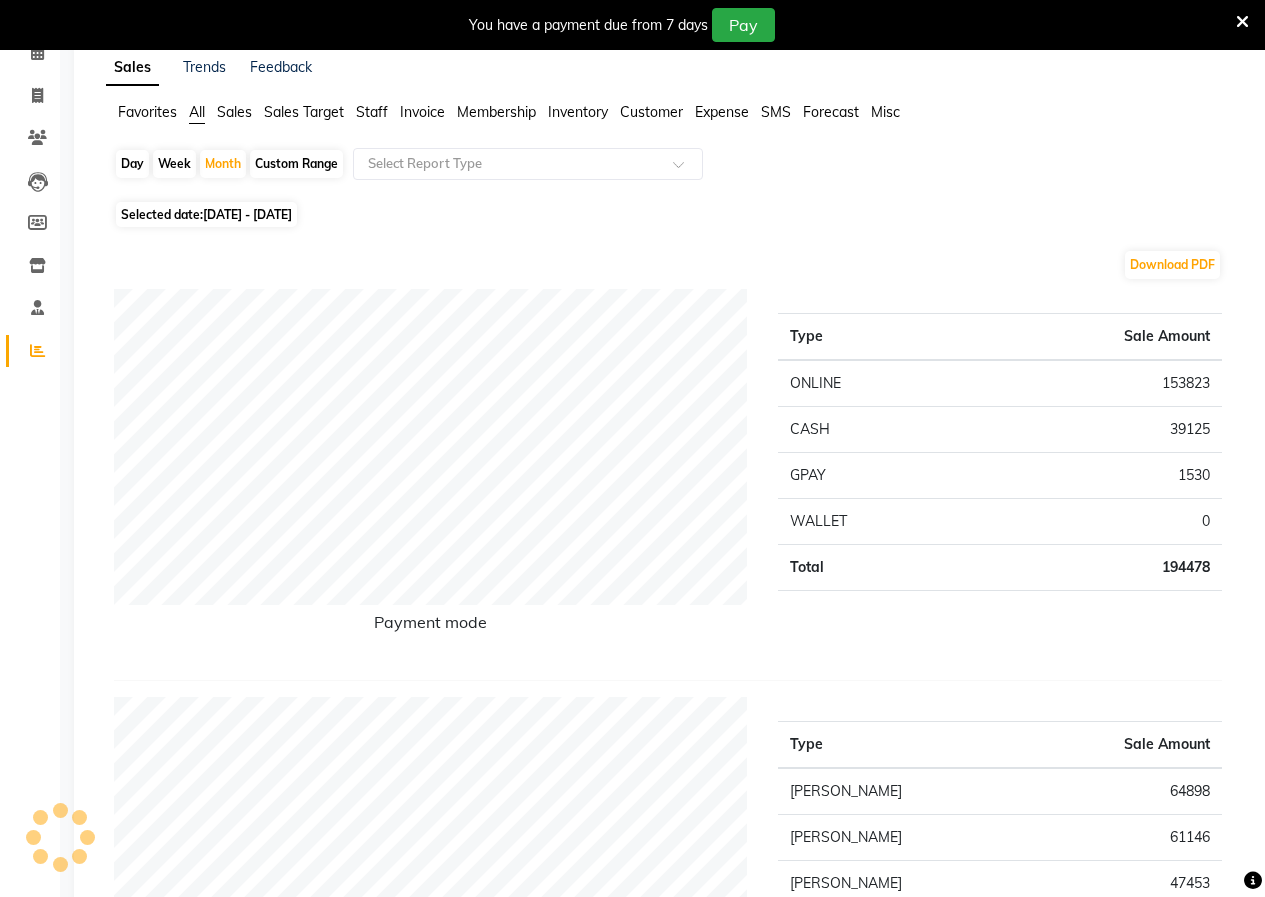 click on "Day   Week   Month   Custom Range  Select Report Type" 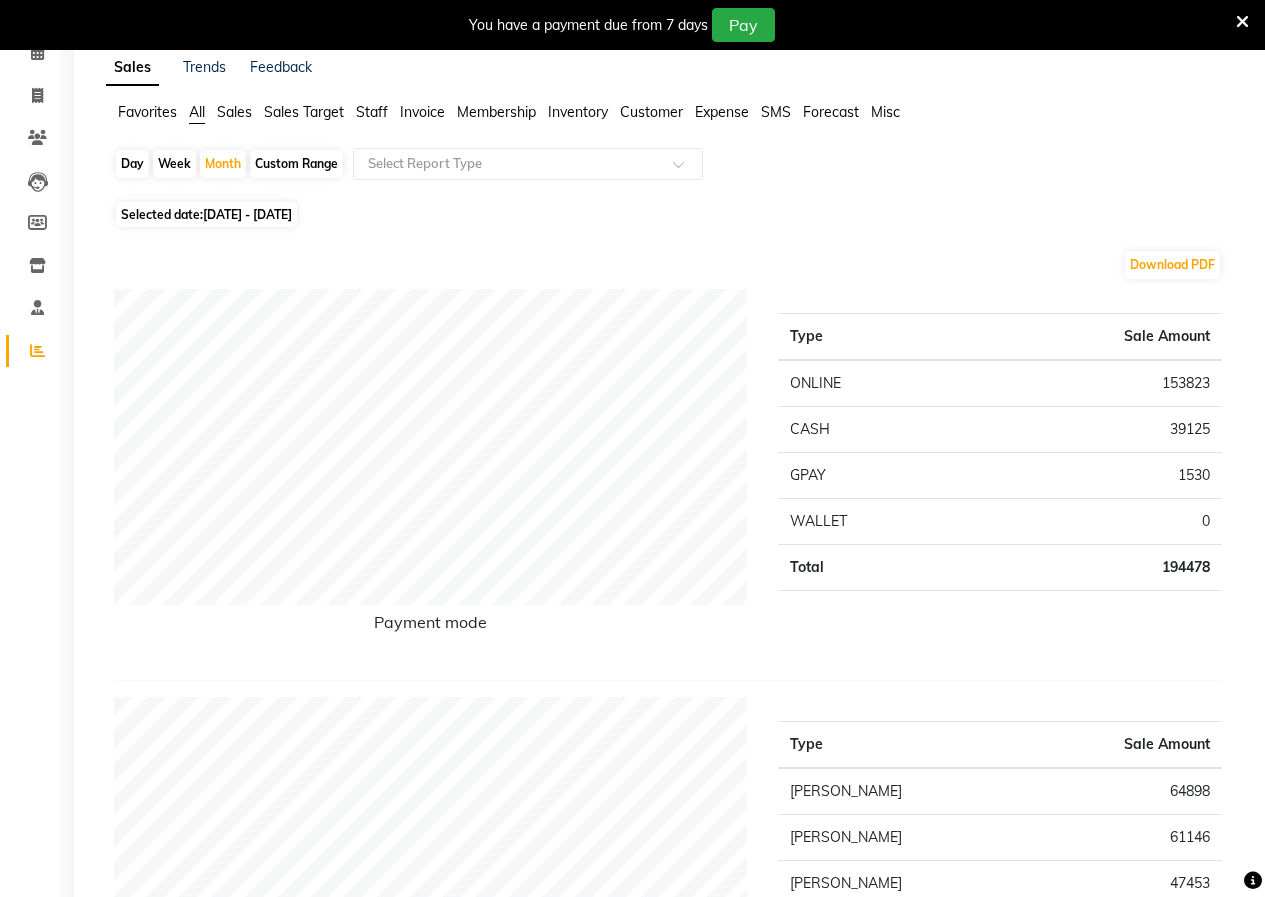 click at bounding box center [1242, 22] 